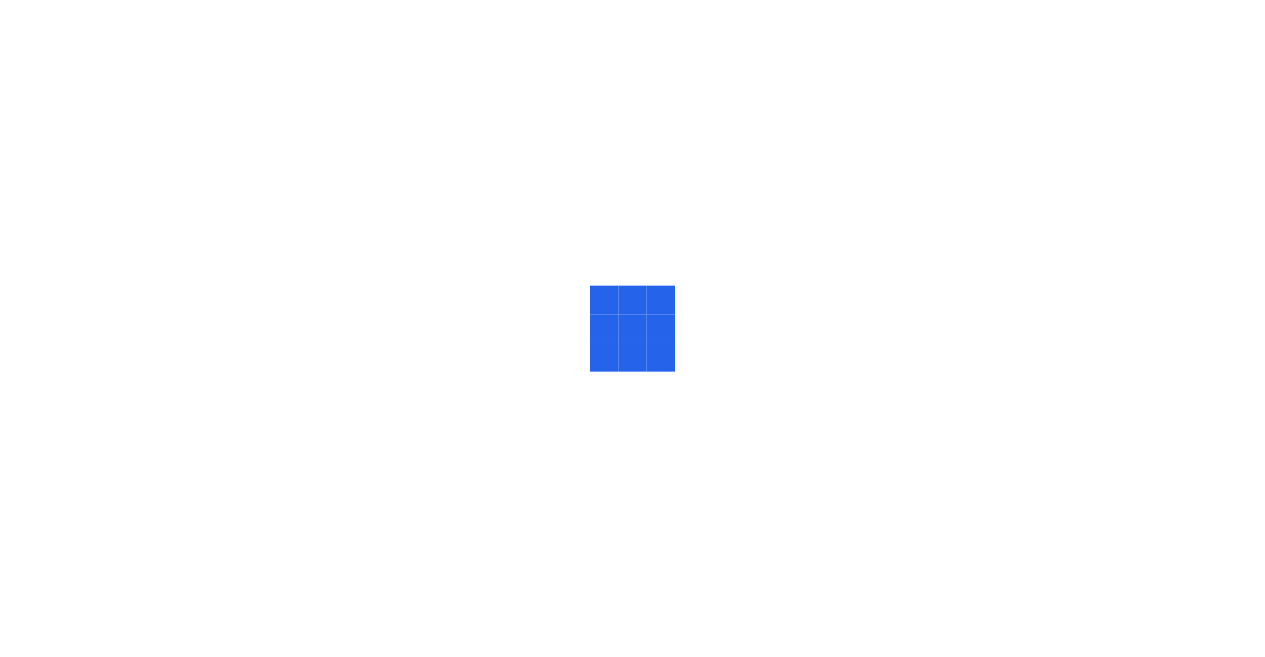 scroll, scrollTop: 0, scrollLeft: 0, axis: both 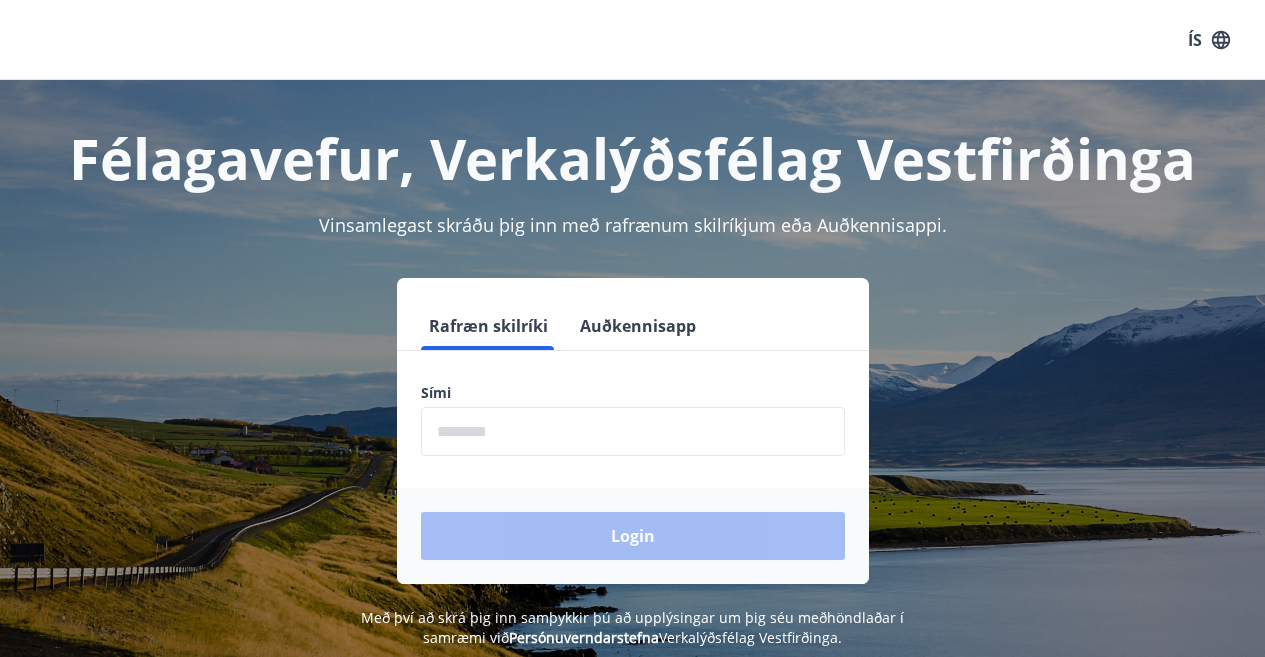 click at bounding box center (633, 431) 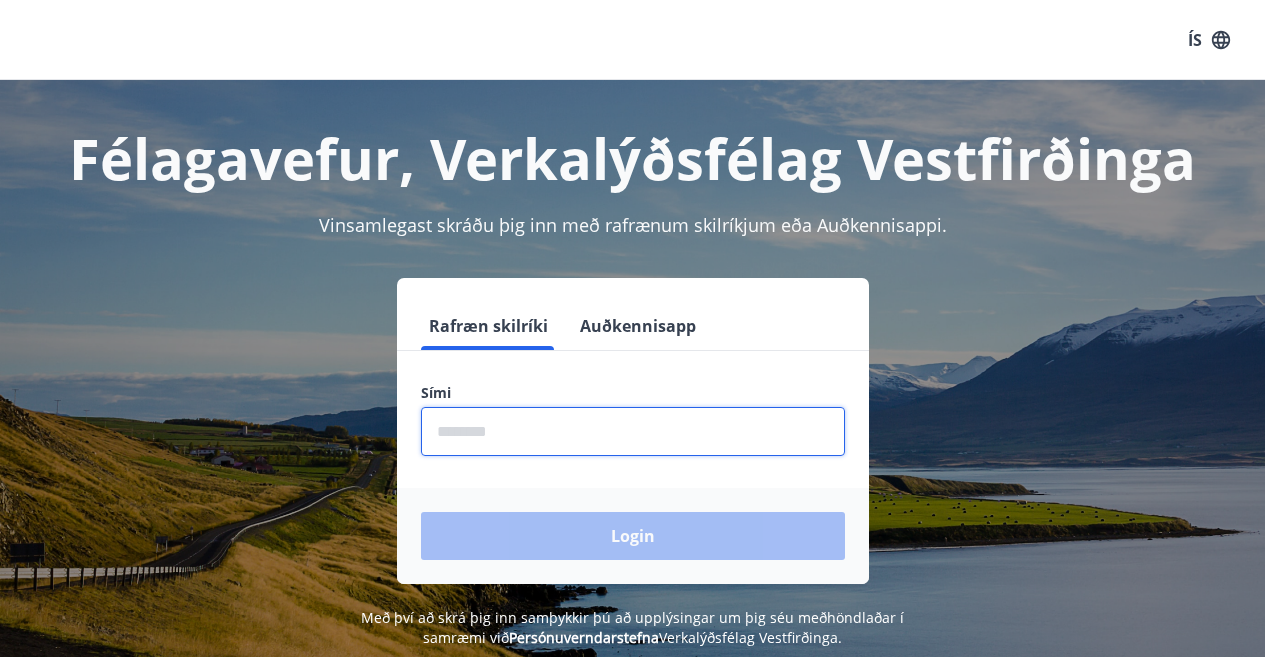 type on "********" 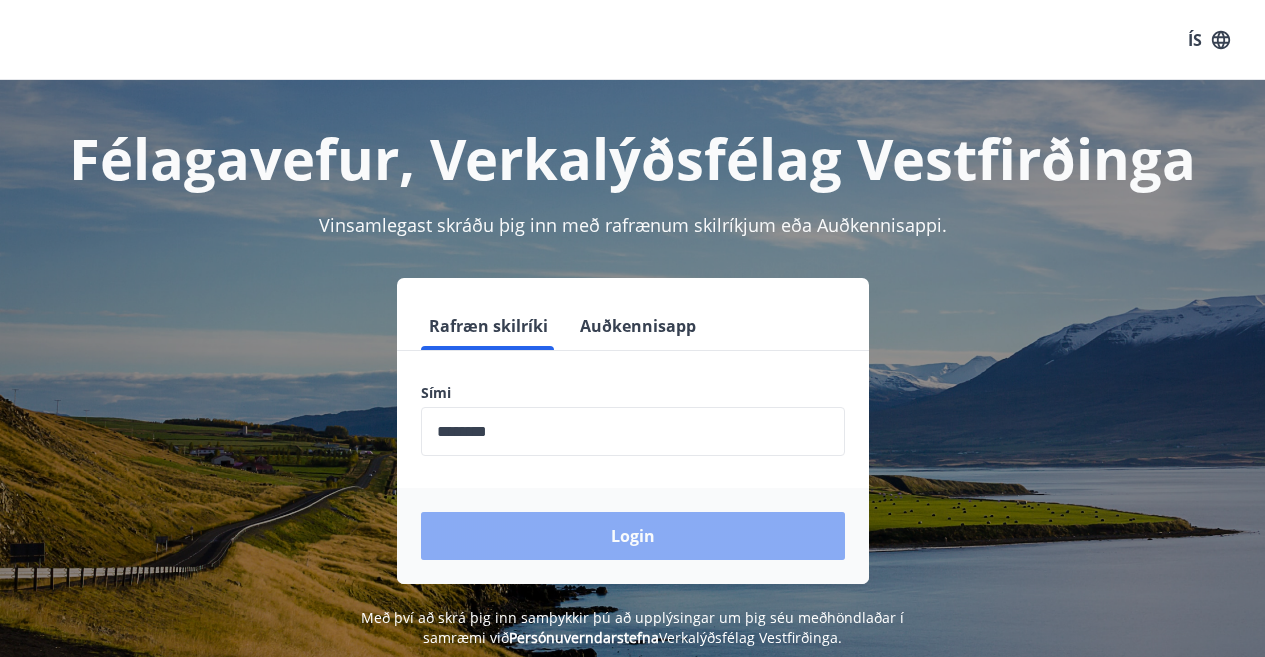 click on "Login" at bounding box center [633, 536] 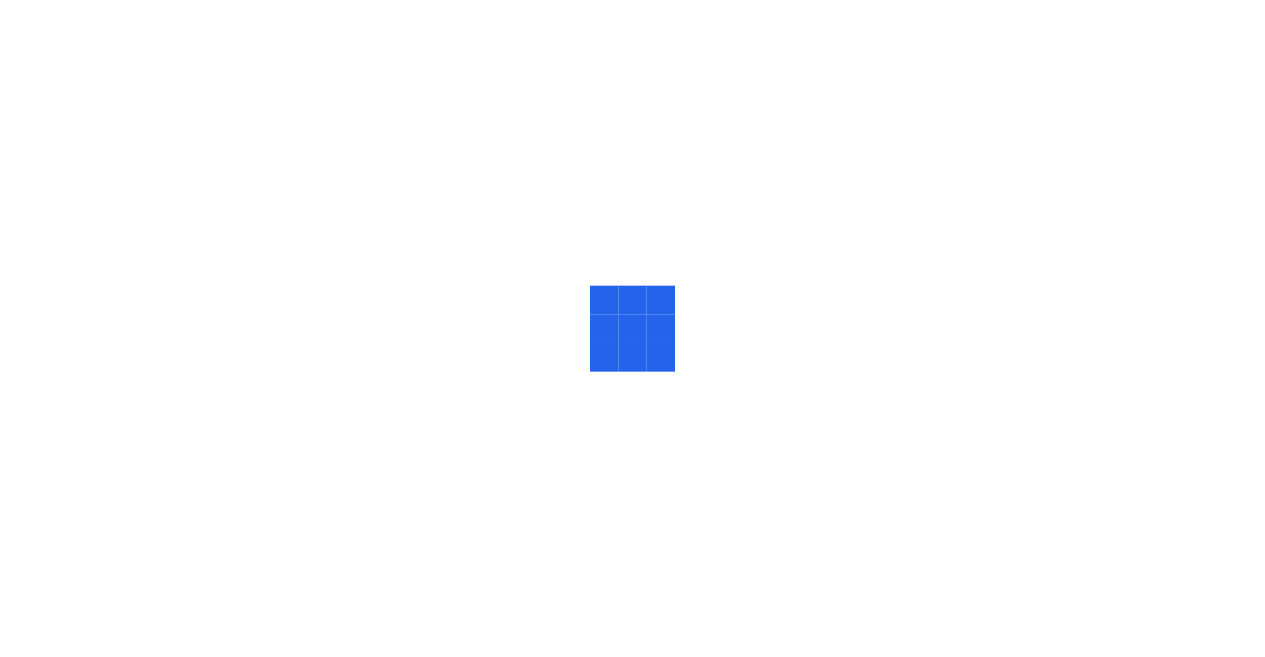 scroll, scrollTop: 0, scrollLeft: 0, axis: both 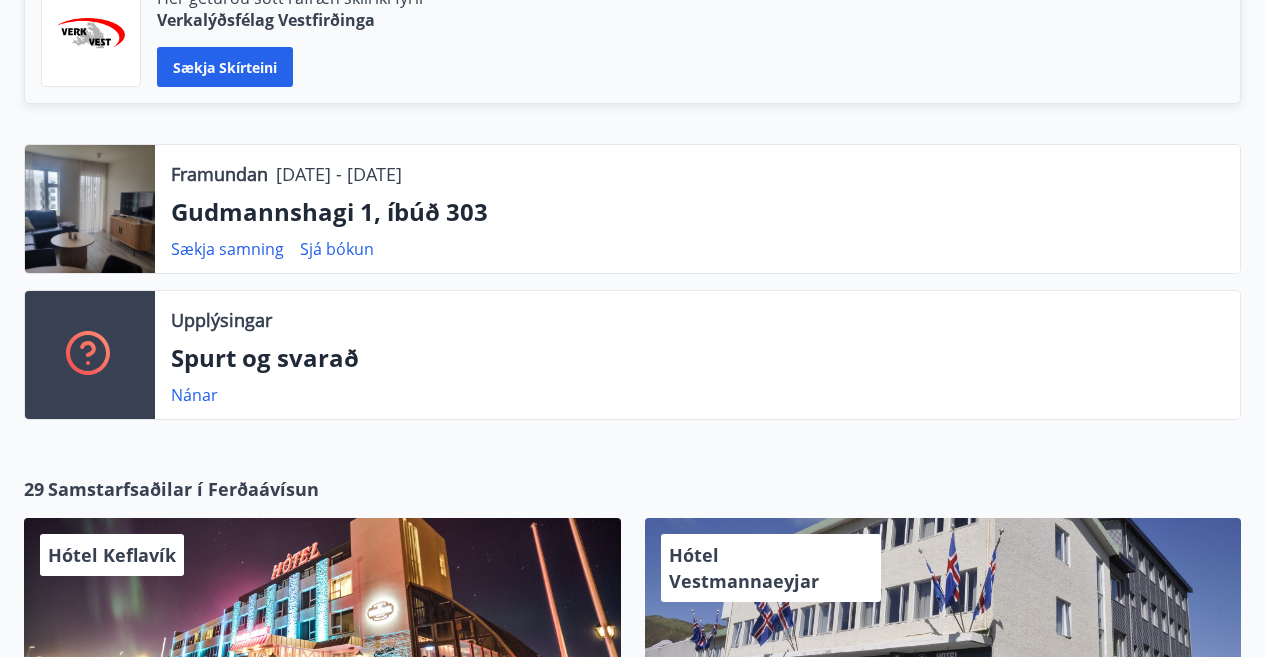 click at bounding box center [90, 209] 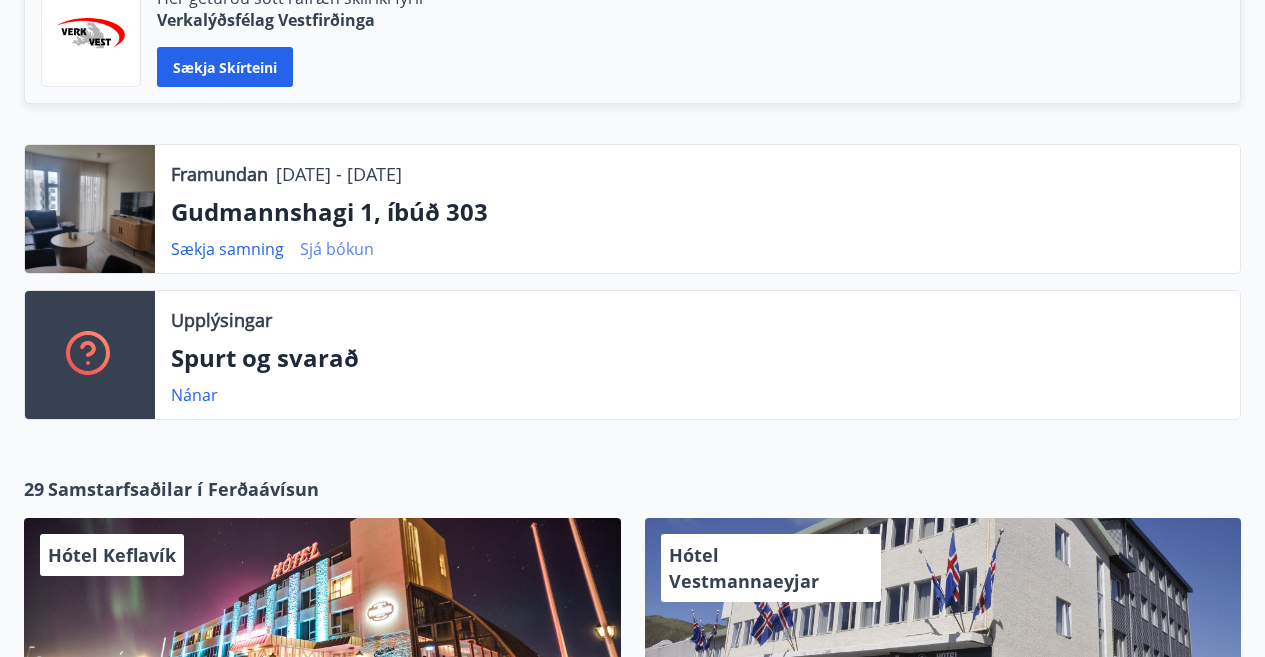 click on "Sjá bókun" at bounding box center (337, 249) 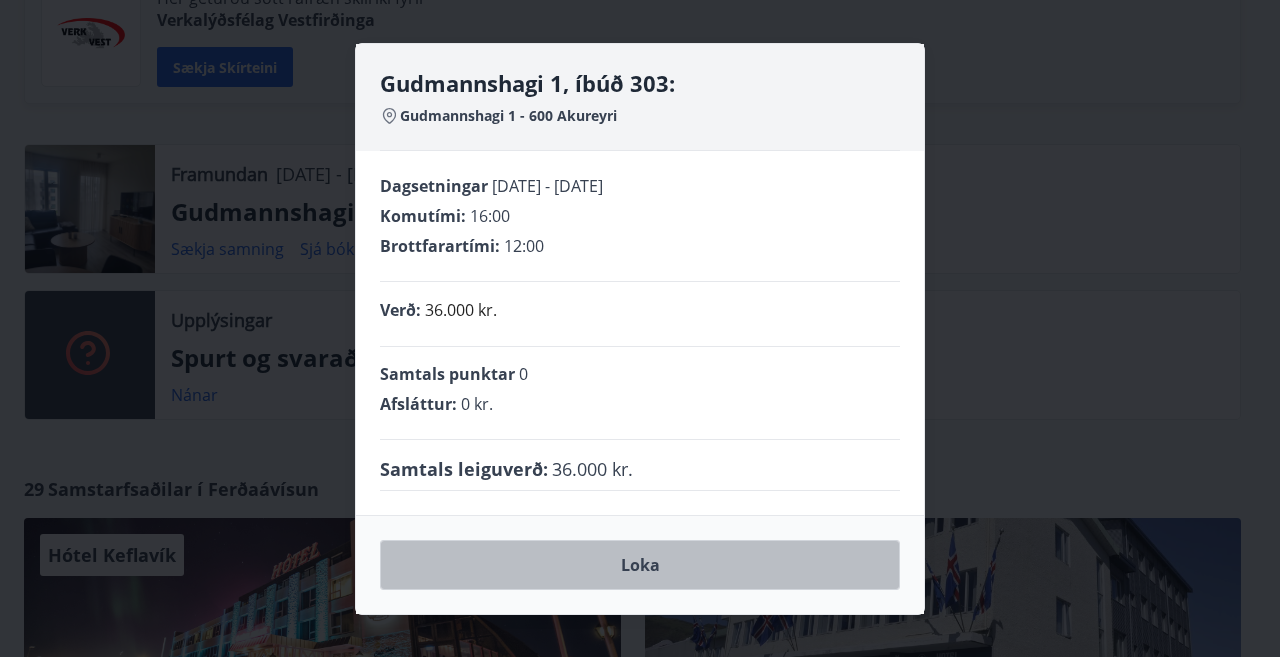 click on "Loka" at bounding box center (640, 565) 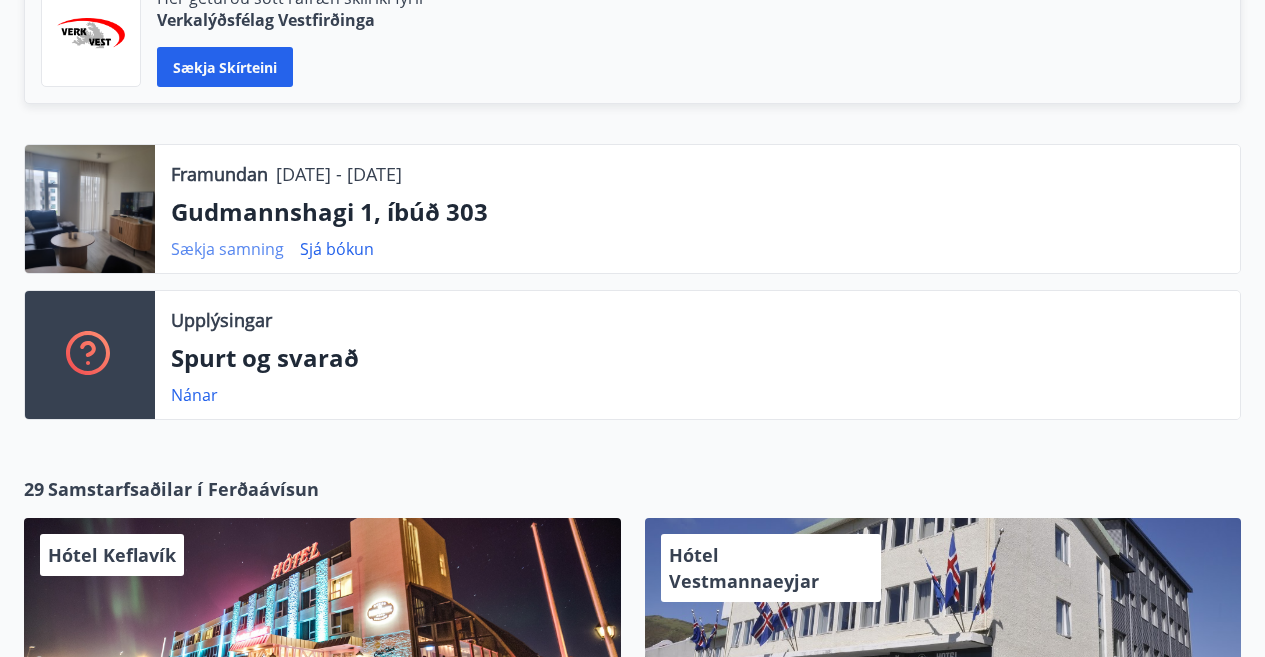 click on "Sækja samning" at bounding box center [227, 249] 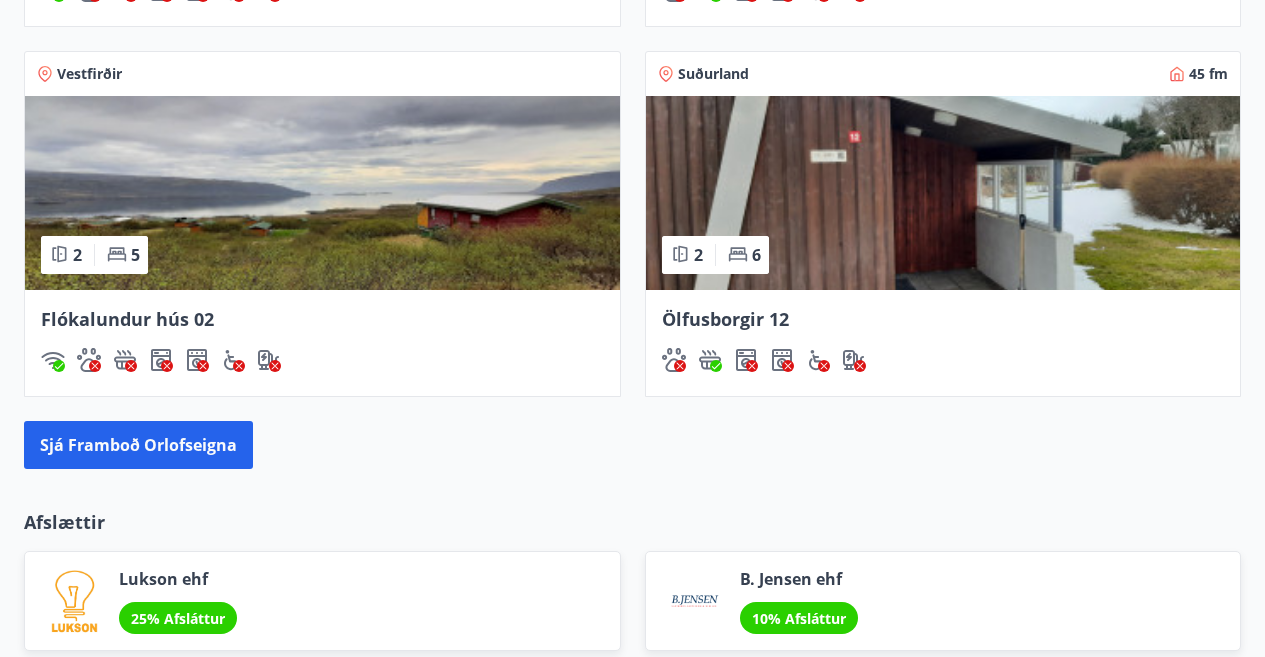 scroll, scrollTop: 2038, scrollLeft: 0, axis: vertical 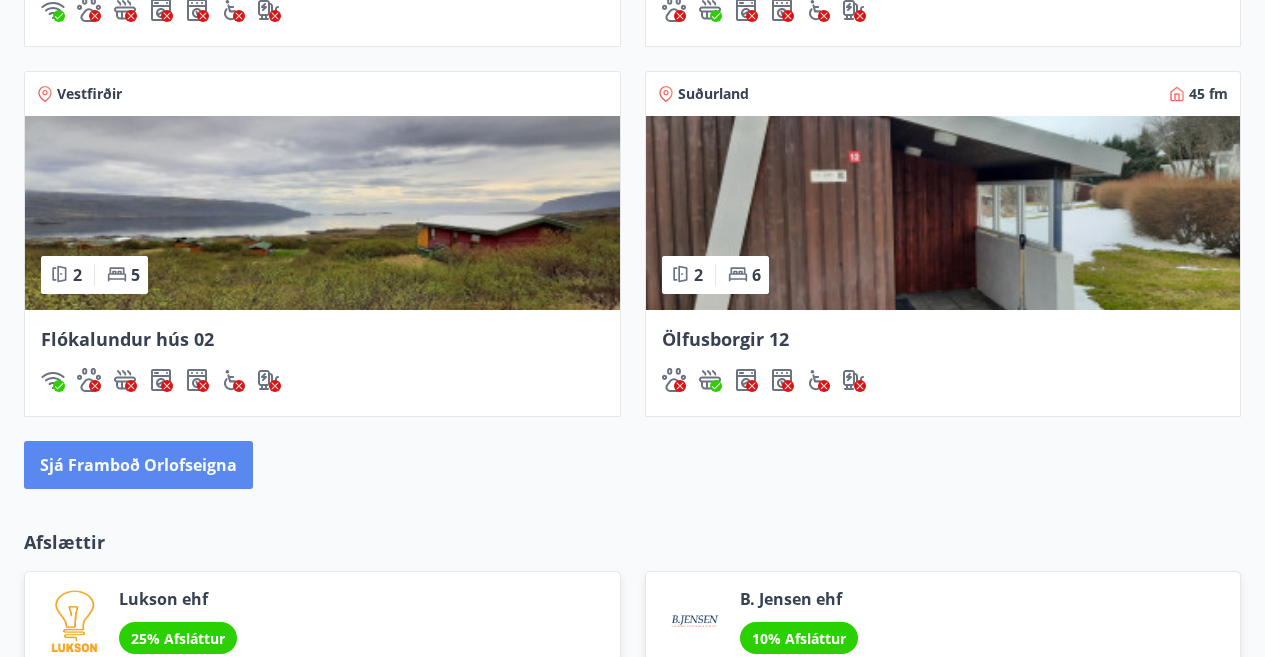click on "Sjá framboð orlofseigna" at bounding box center [138, 465] 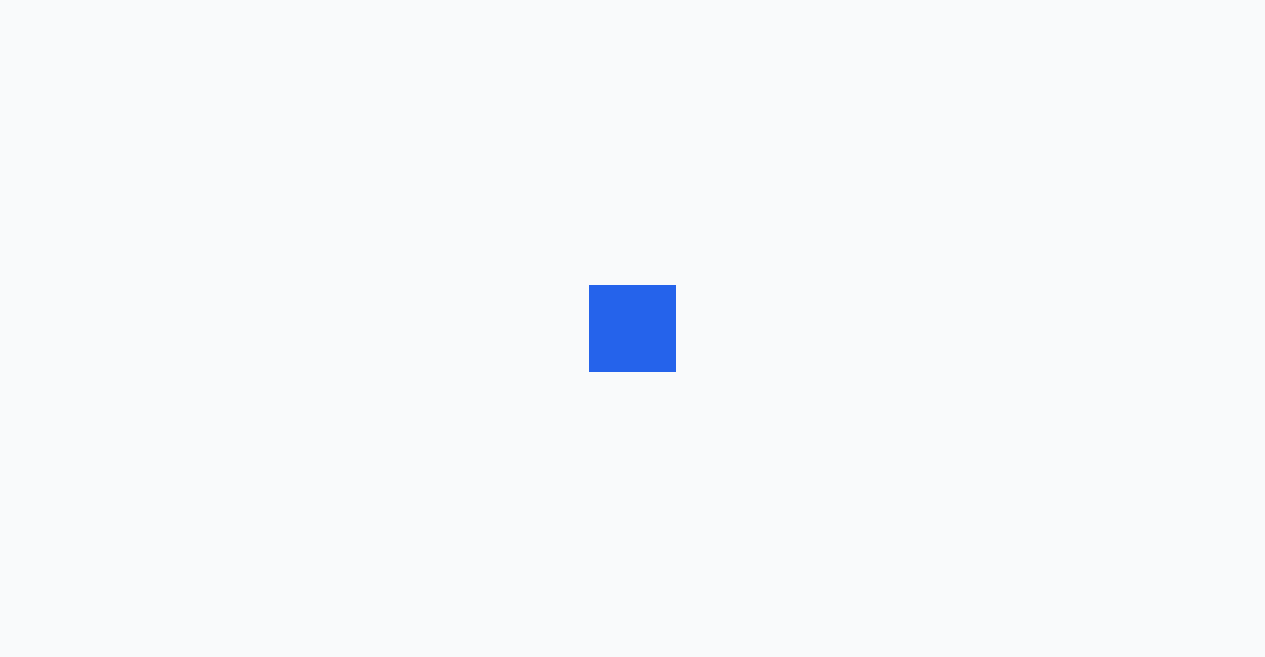 scroll, scrollTop: 0, scrollLeft: 0, axis: both 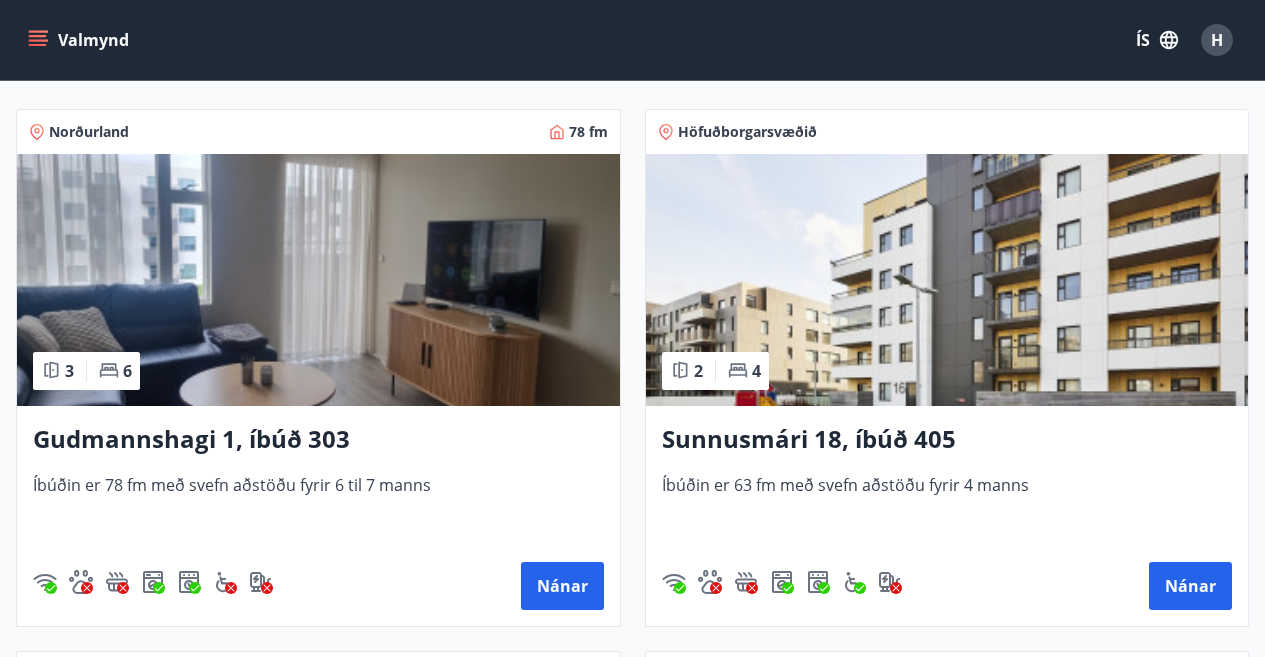 click on "Gudmannshagi 1, íbúð 303" at bounding box center [318, 440] 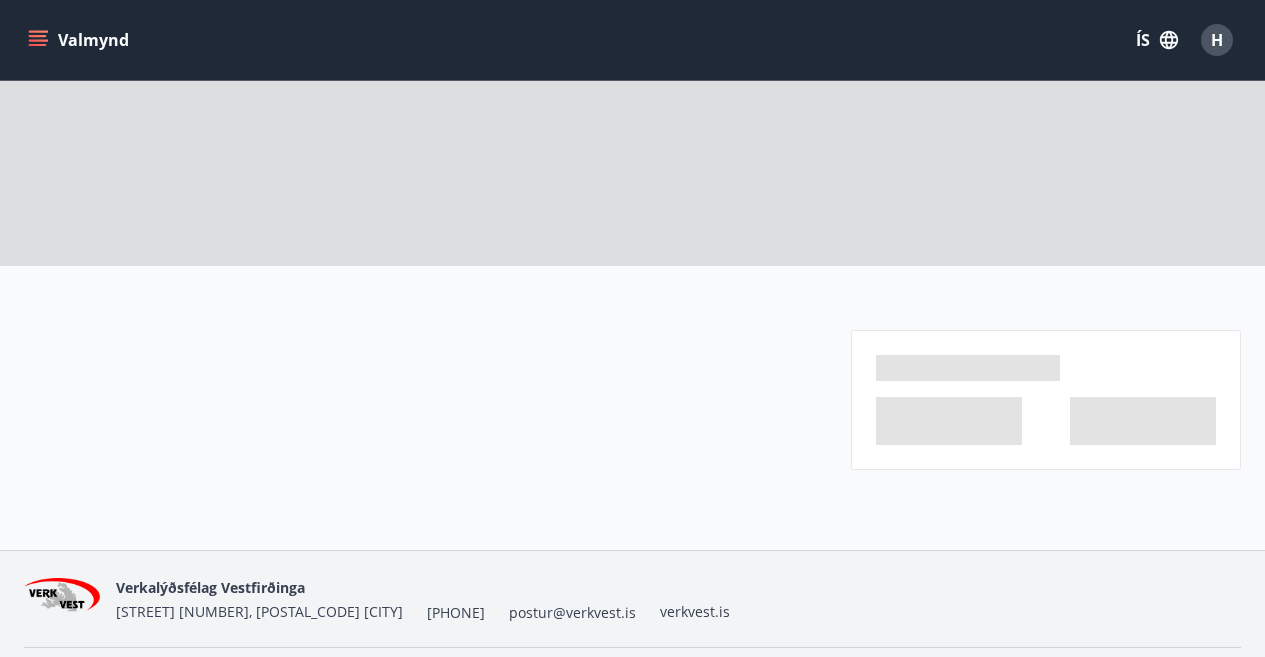 scroll, scrollTop: 0, scrollLeft: 0, axis: both 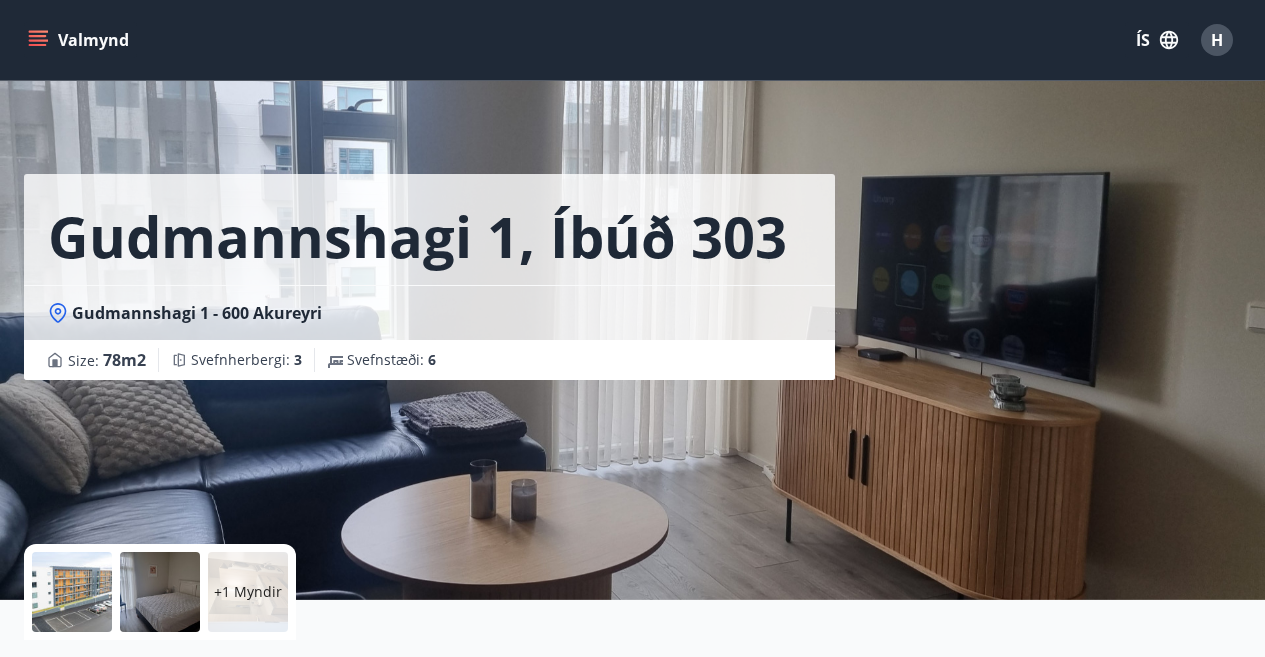 click at bounding box center (160, 592) 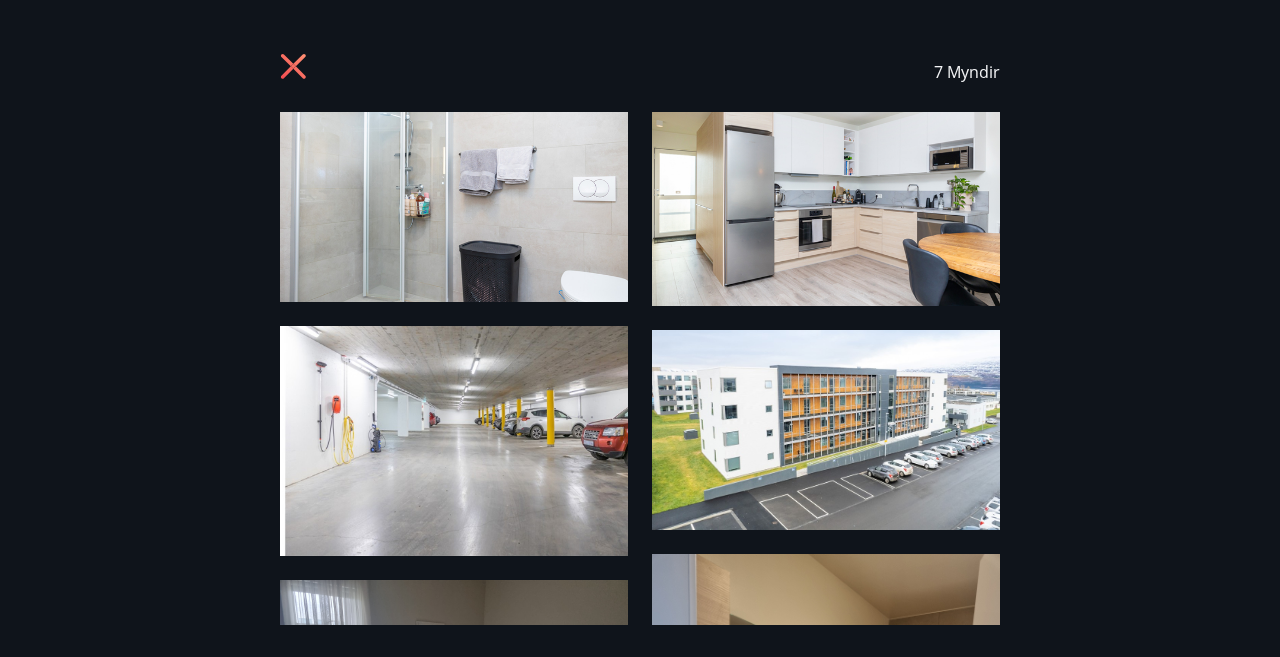 click at bounding box center [826, 786] 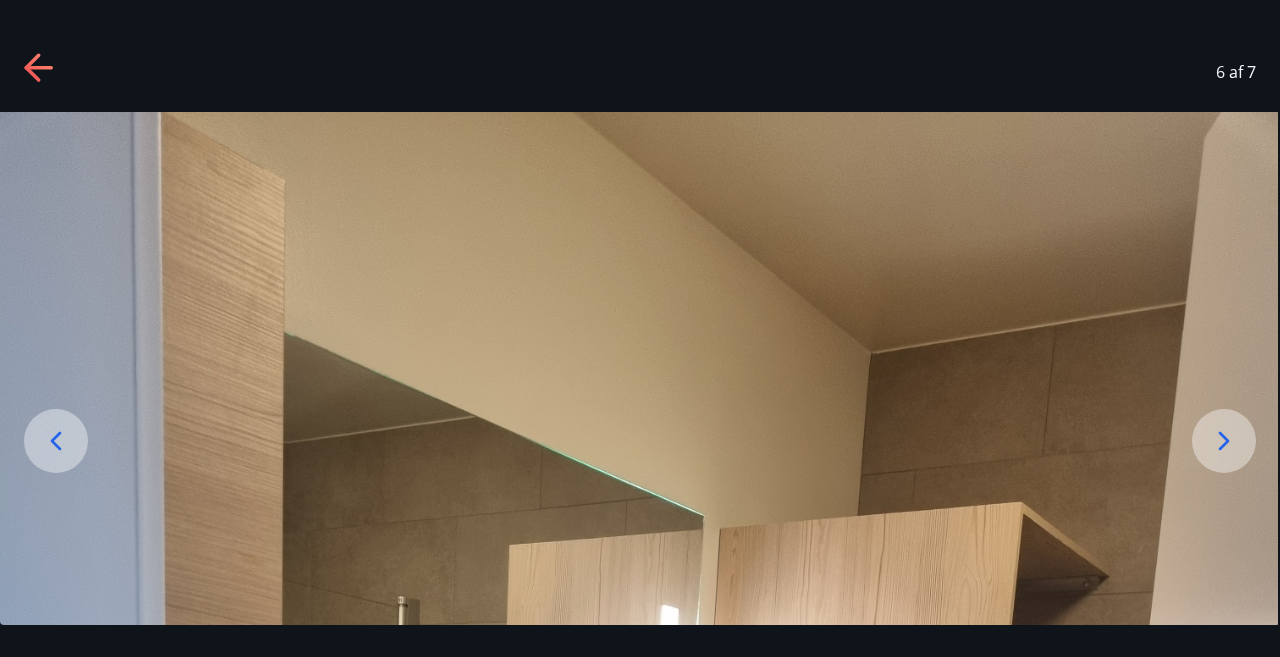 drag, startPoint x: 1076, startPoint y: 442, endPoint x: 1041, endPoint y: 194, distance: 250.45758 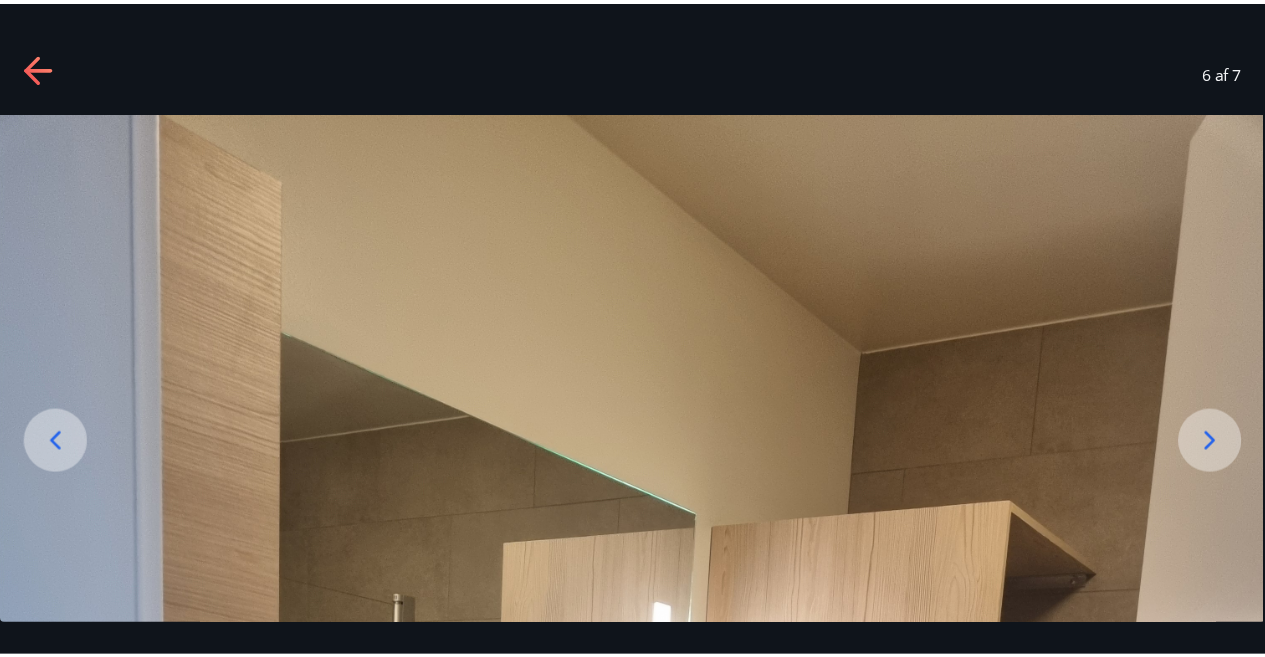 scroll, scrollTop: 80, scrollLeft: 0, axis: vertical 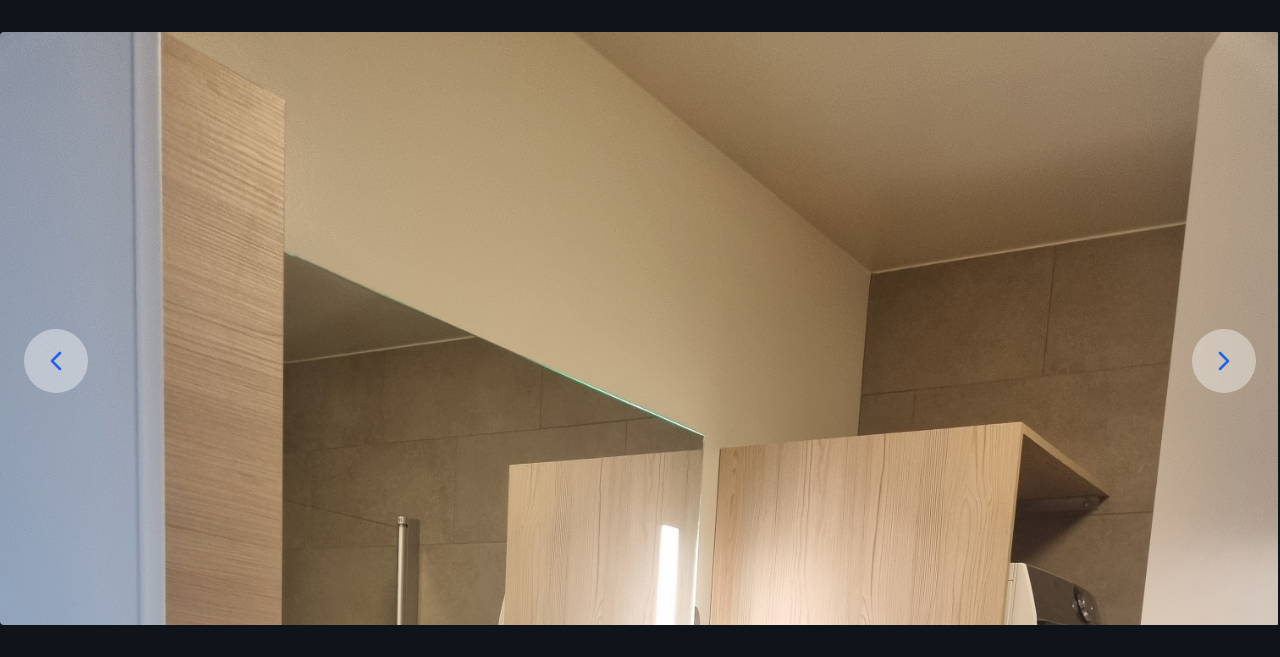 click at bounding box center (638, 885) 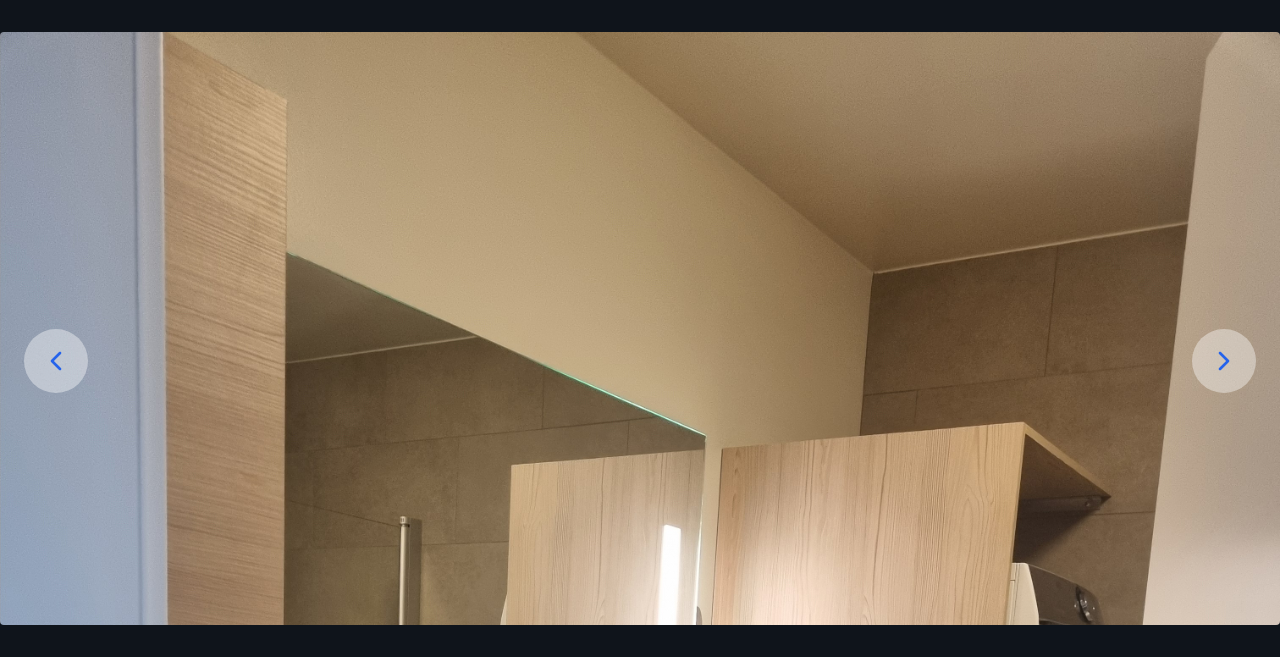 drag, startPoint x: 861, startPoint y: 535, endPoint x: 863, endPoint y: 224, distance: 311.00644 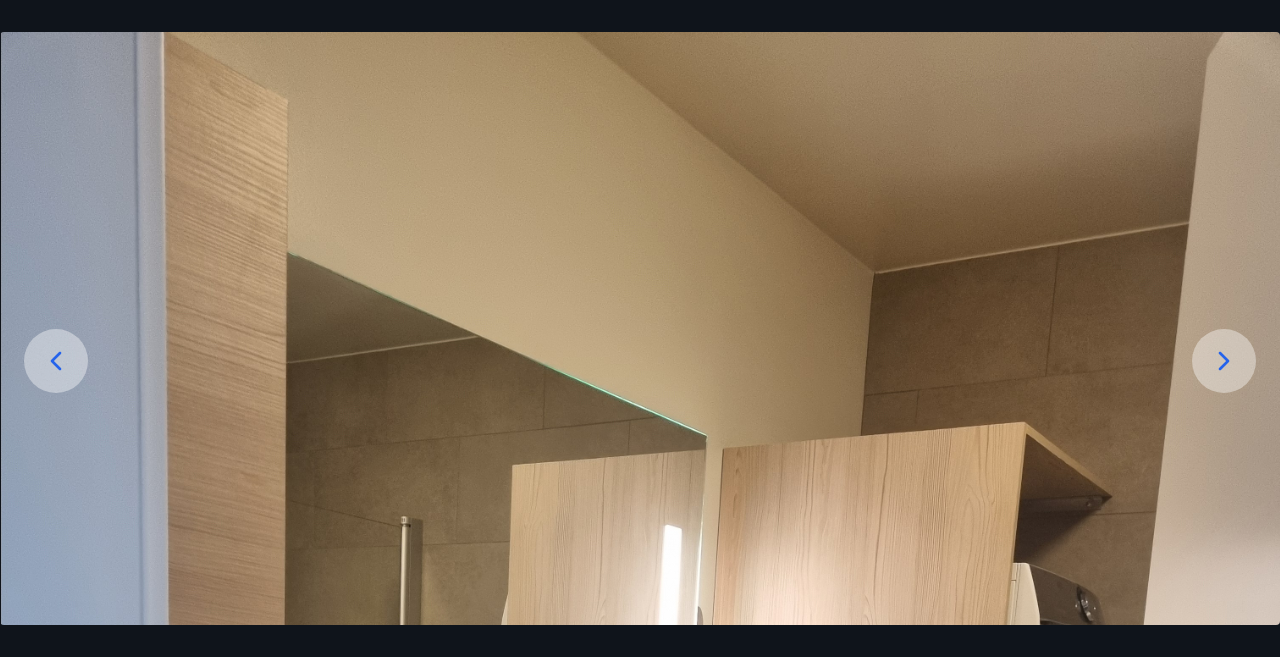 drag, startPoint x: 717, startPoint y: 562, endPoint x: 616, endPoint y: 268, distance: 310.86493 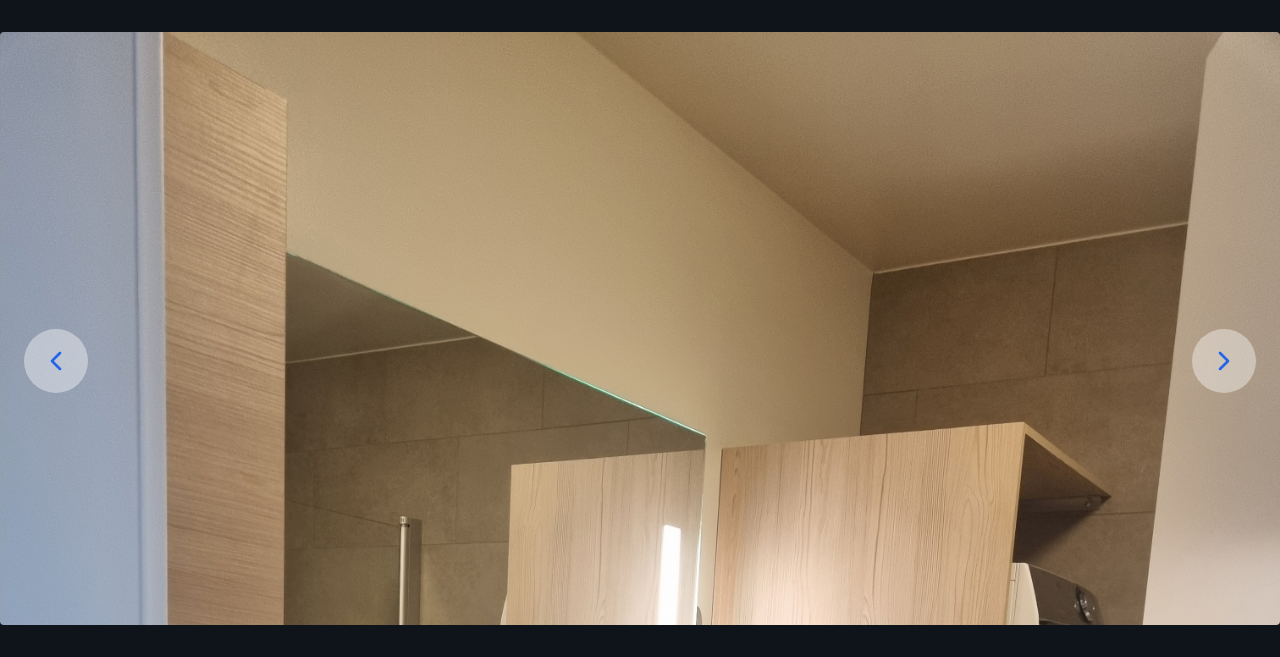 drag, startPoint x: 754, startPoint y: 424, endPoint x: 858, endPoint y: 140, distance: 302.4434 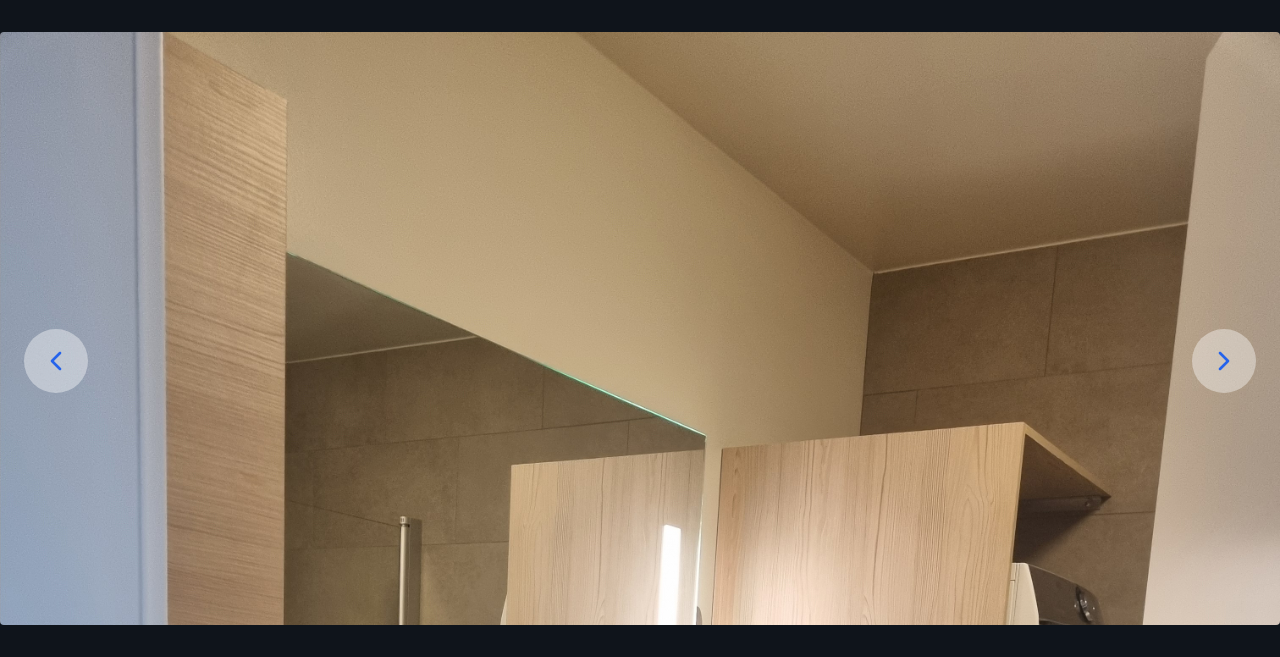 drag, startPoint x: 624, startPoint y: 563, endPoint x: 680, endPoint y: 284, distance: 284.56458 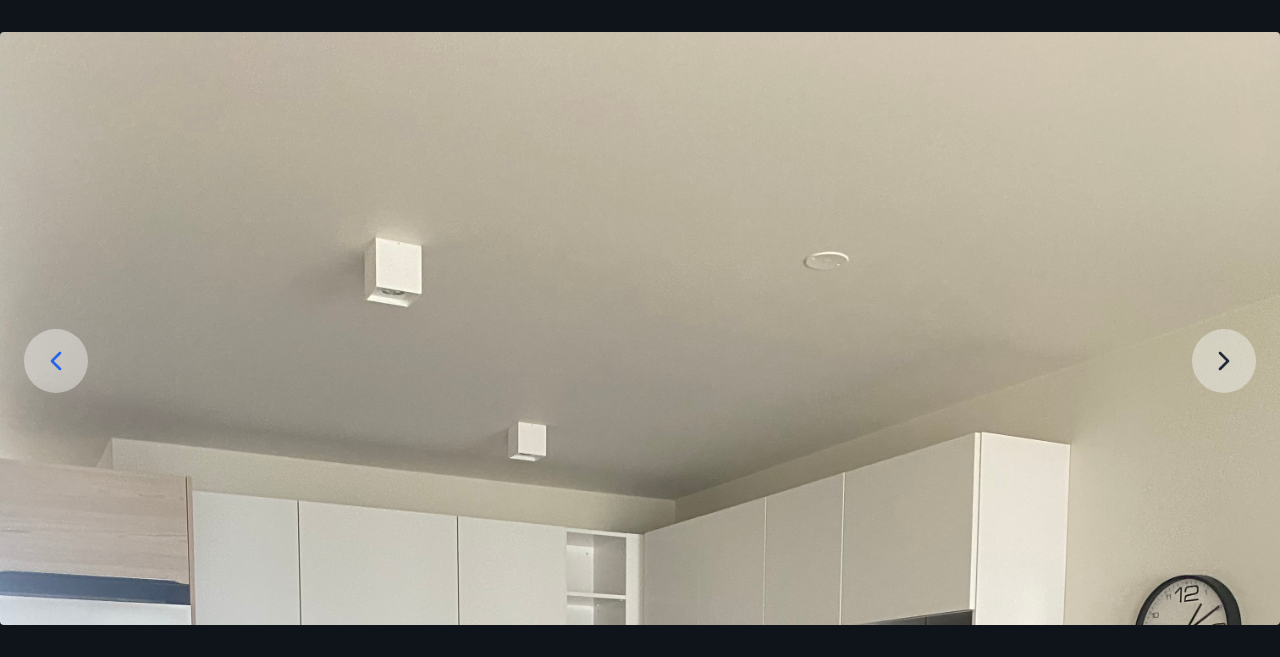 click at bounding box center (640, 885) 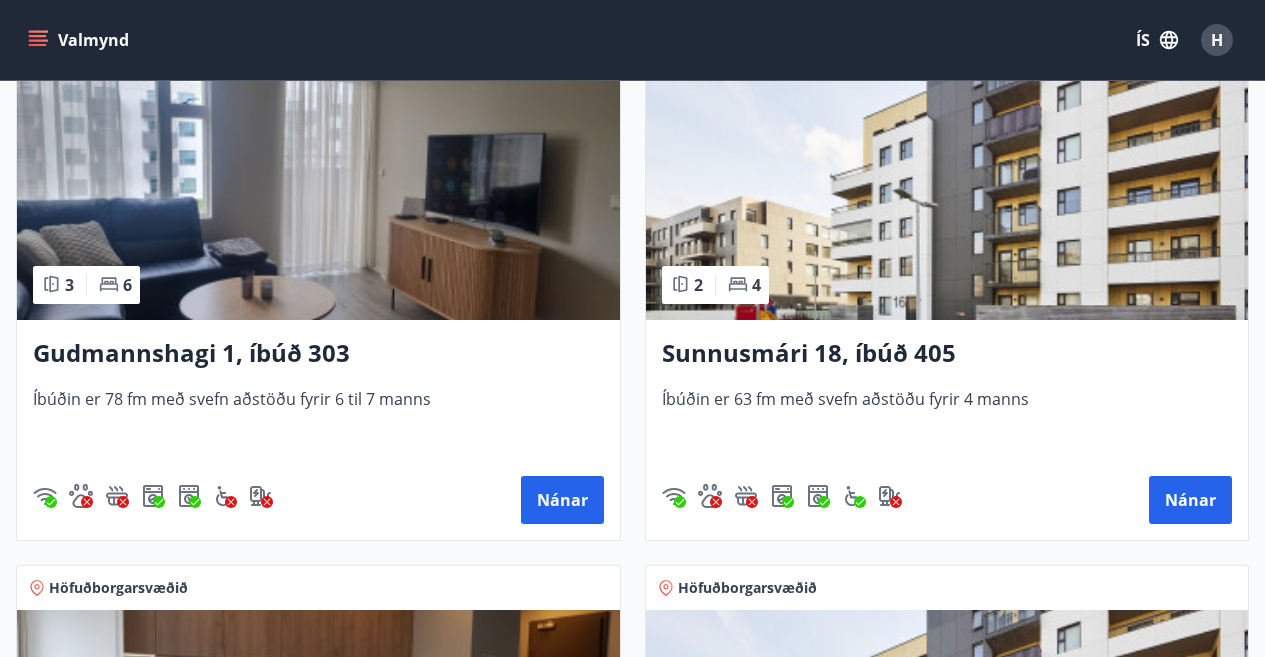 scroll, scrollTop: 410, scrollLeft: 0, axis: vertical 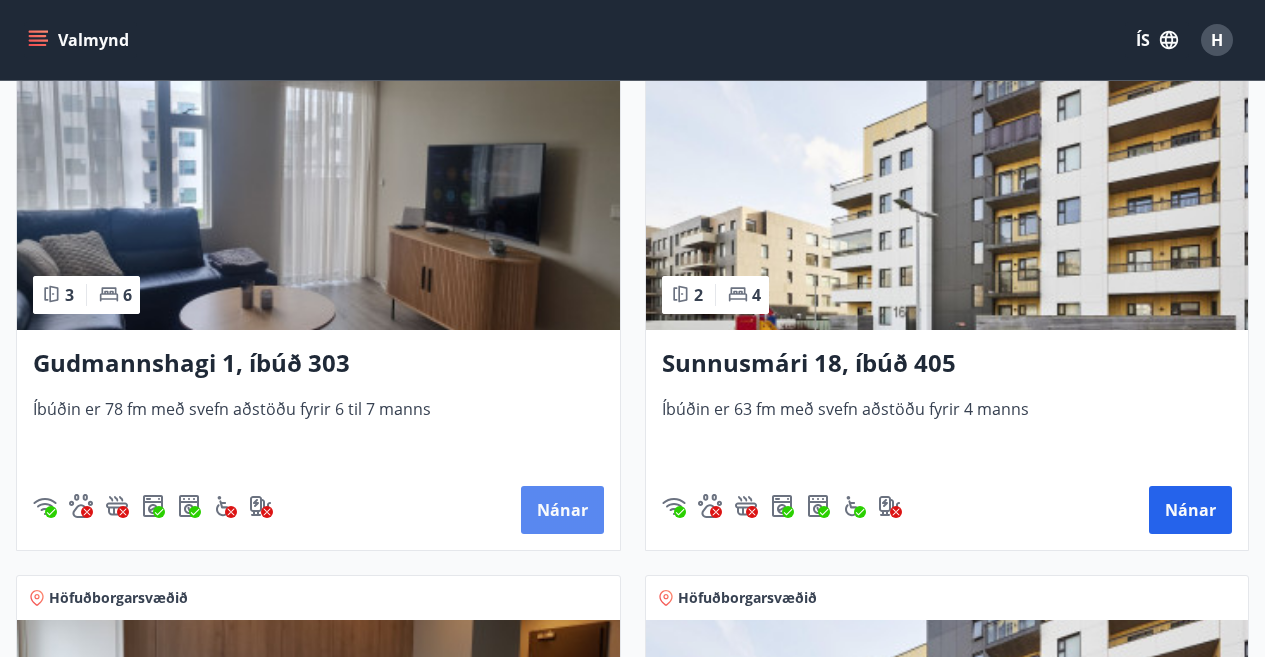 click on "Nánar" at bounding box center [562, 510] 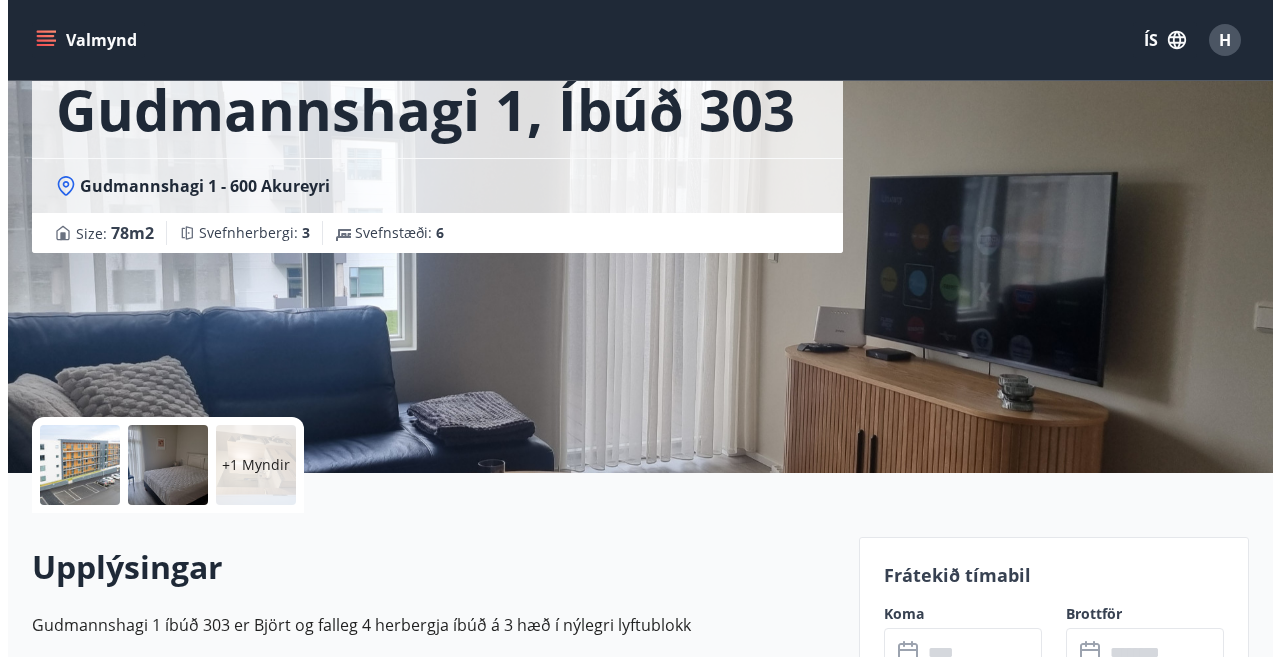 scroll, scrollTop: 130, scrollLeft: 0, axis: vertical 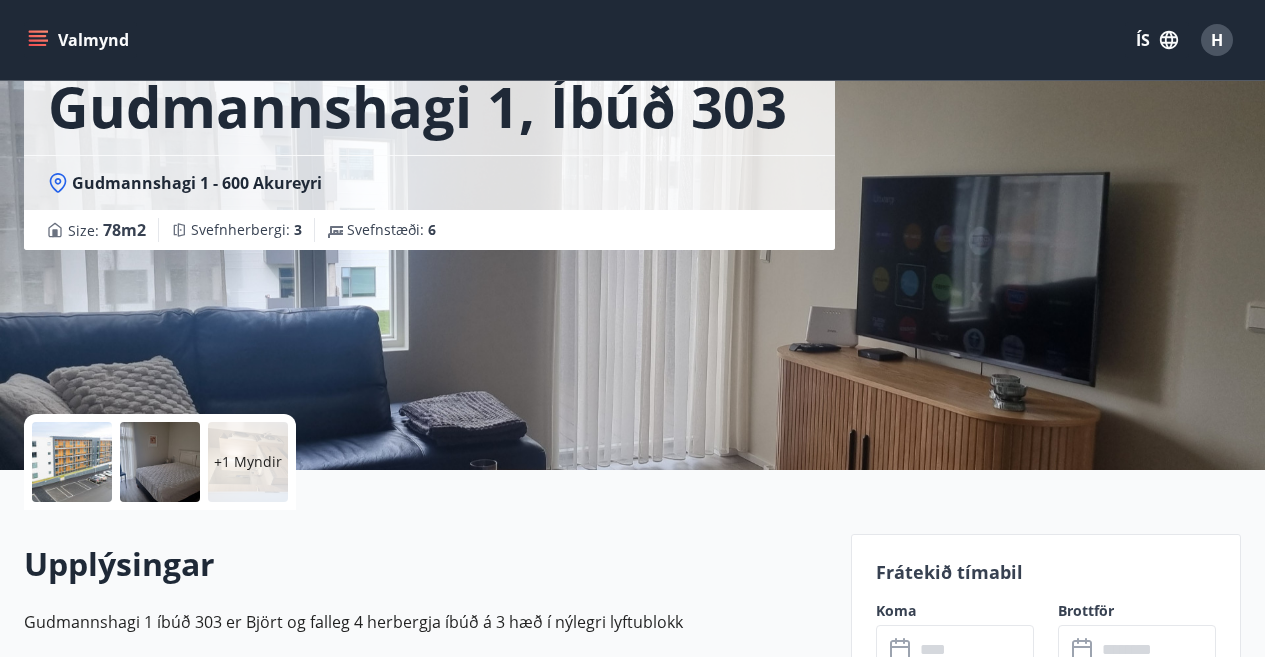 click at bounding box center (72, 462) 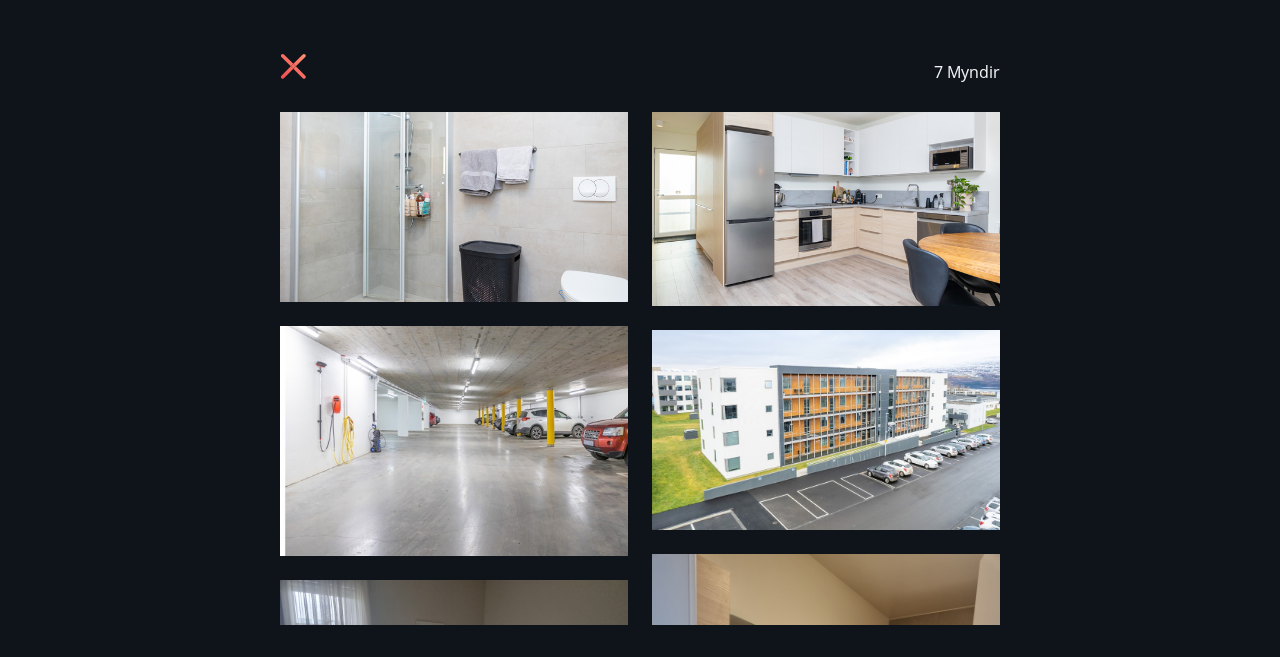 click on "7   Myndir" at bounding box center (967, 72) 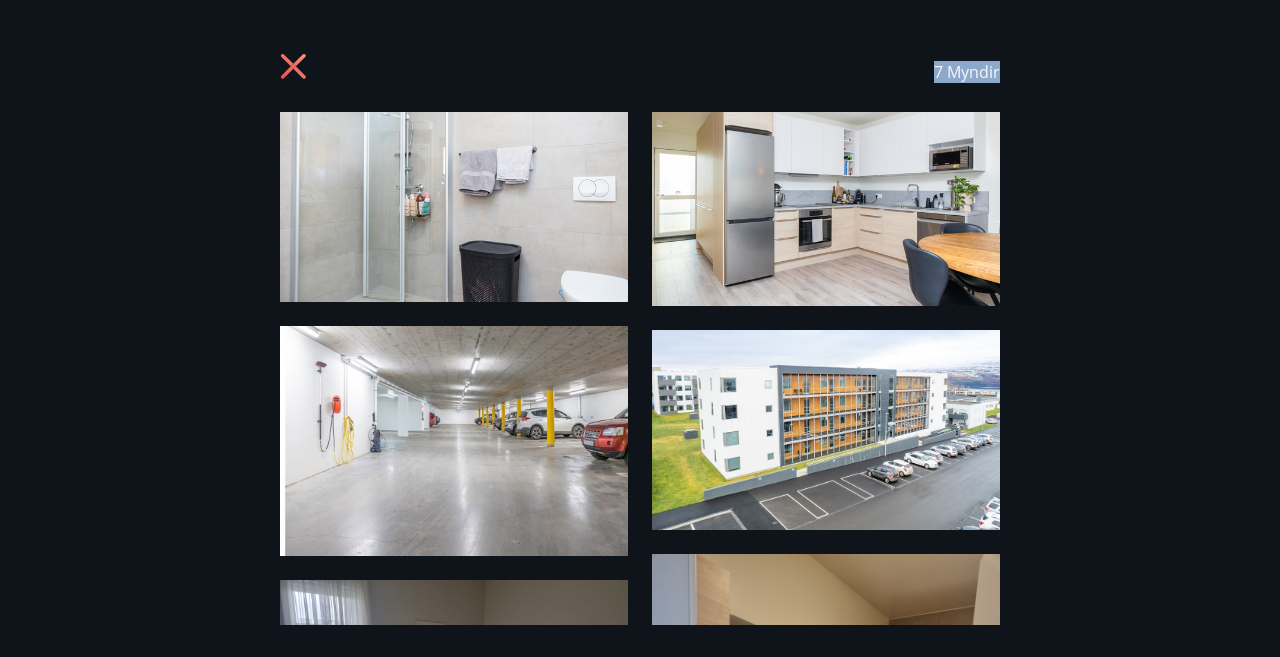 drag, startPoint x: 1275, startPoint y: 38, endPoint x: 1268, endPoint y: 376, distance: 338.07248 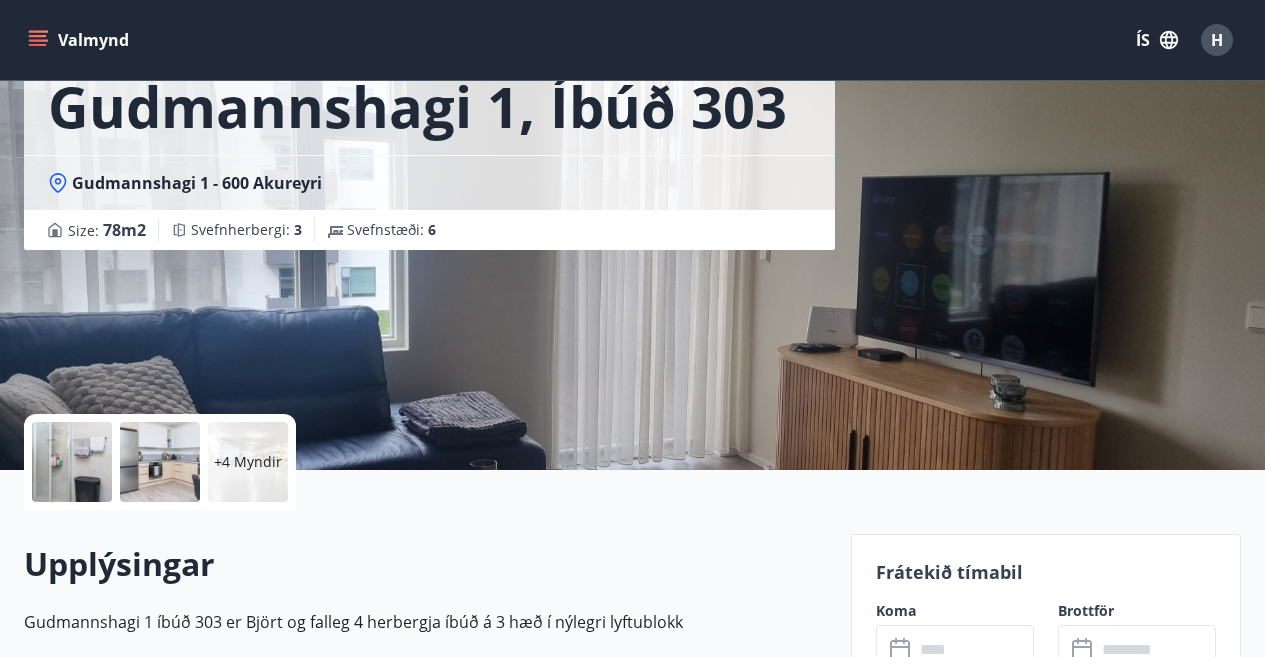 click on "+4 Myndir" at bounding box center (248, 462) 